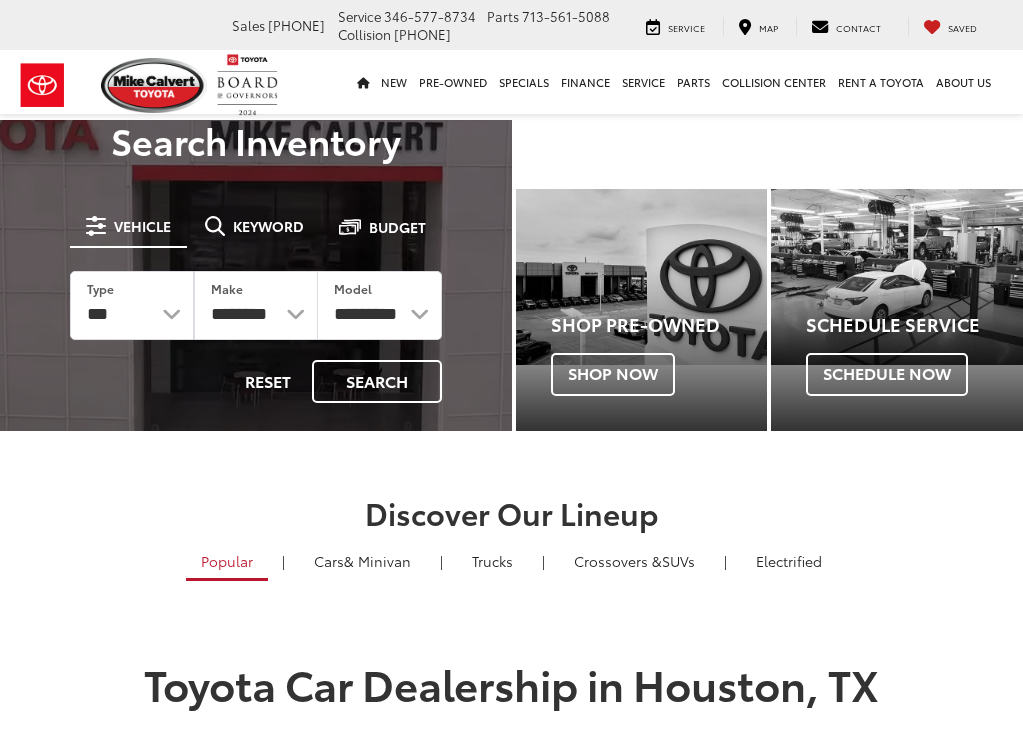 scroll, scrollTop: 0, scrollLeft: 0, axis: both 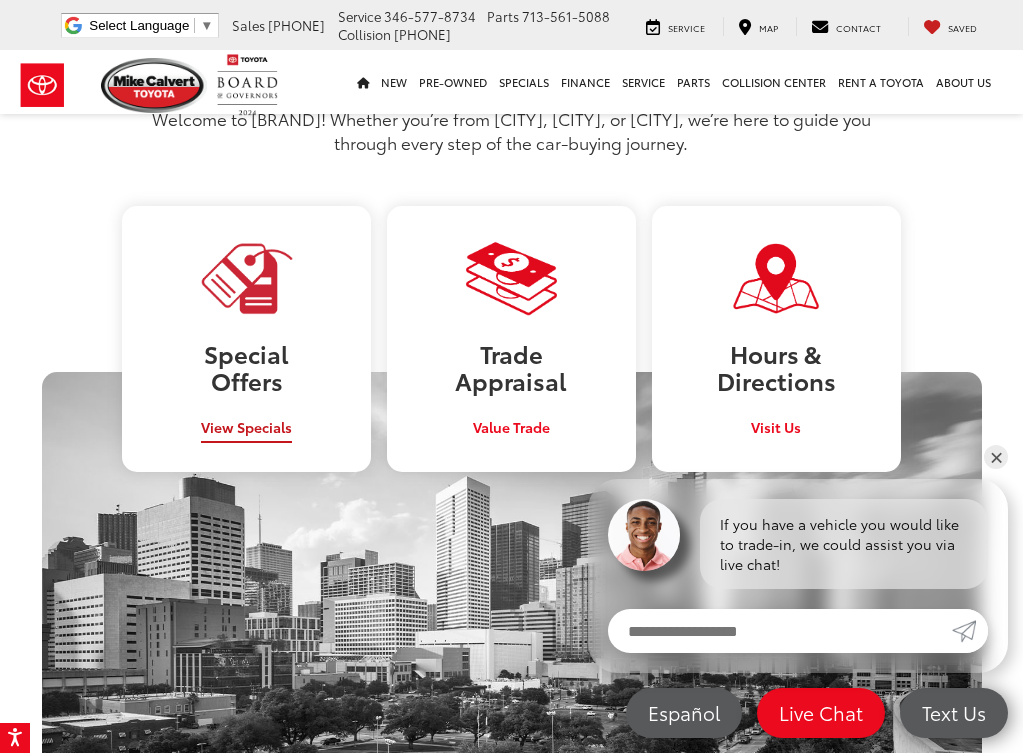 click on "Special
Offers" at bounding box center [246, 366] 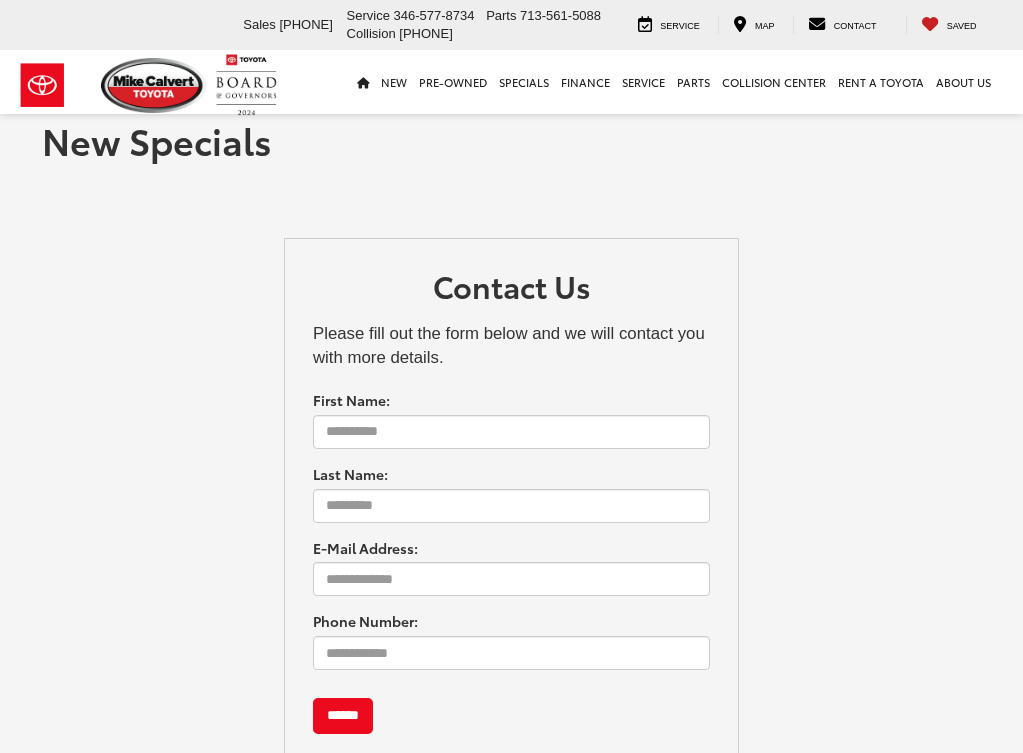 scroll, scrollTop: 0, scrollLeft: 0, axis: both 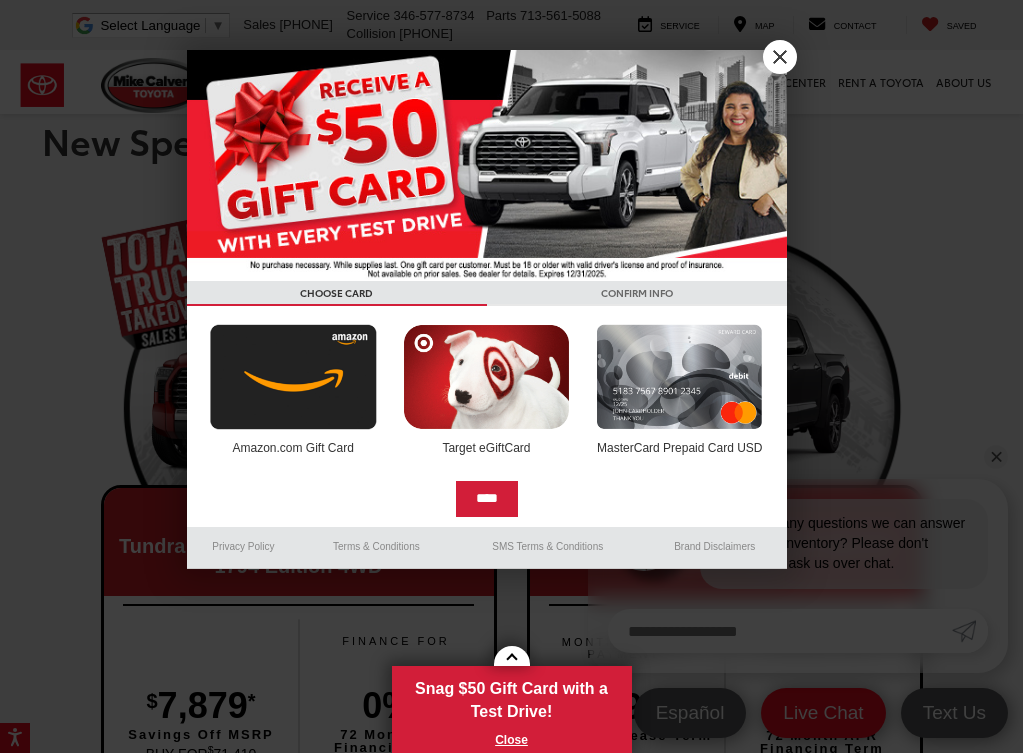 click on "X" at bounding box center (780, 57) 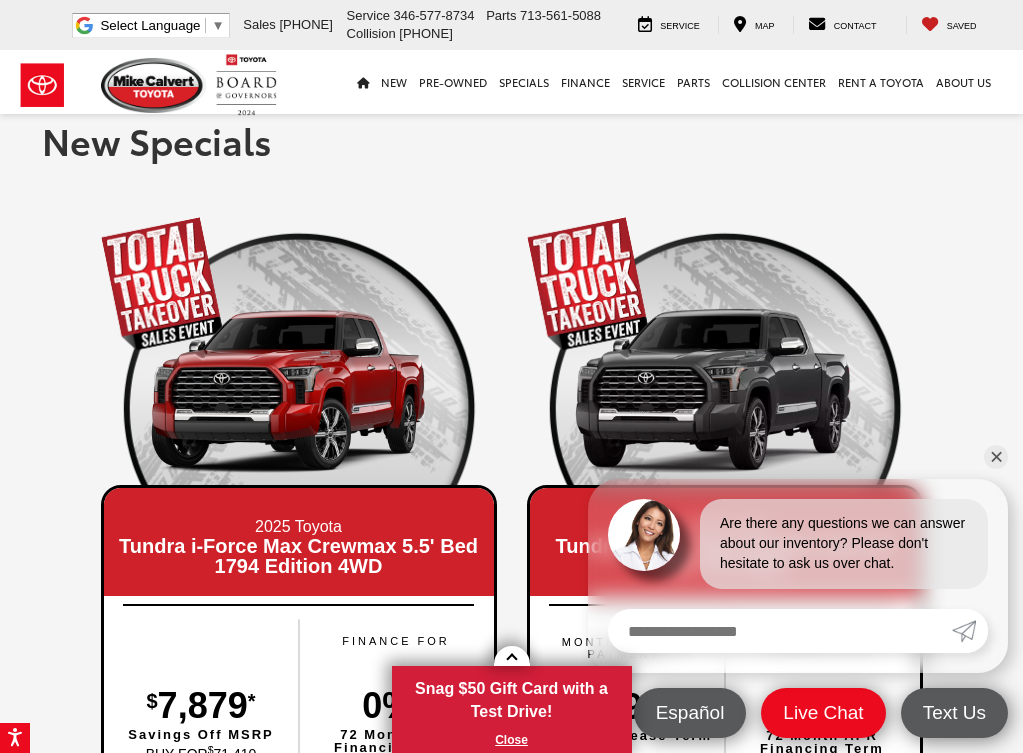 scroll, scrollTop: 160, scrollLeft: 0, axis: vertical 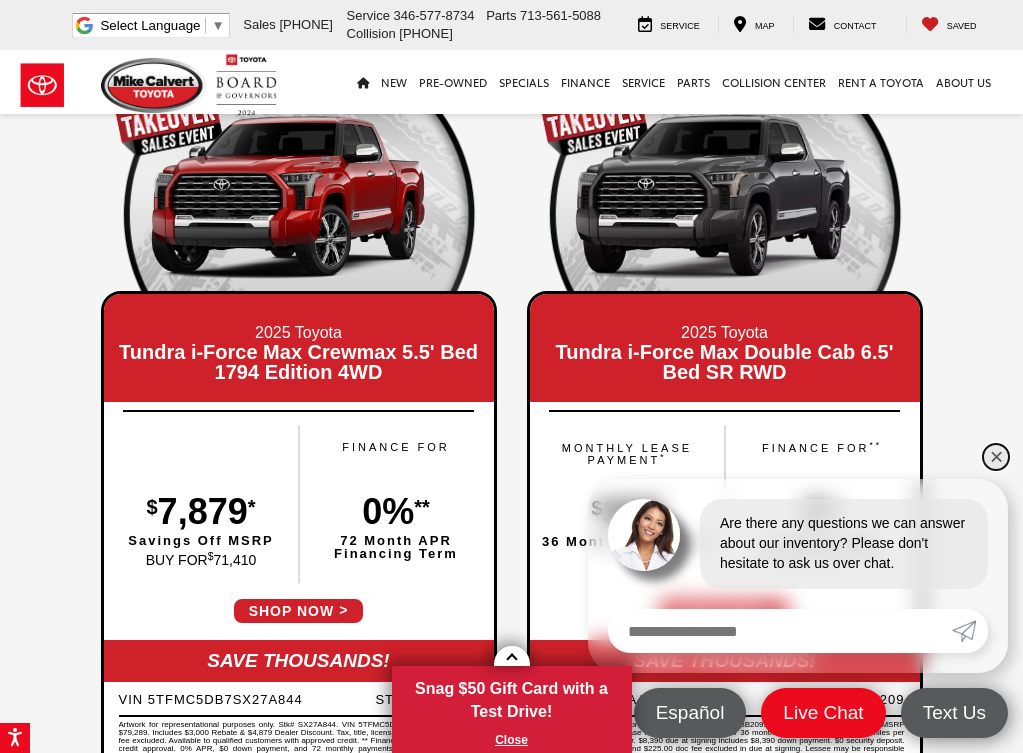 click on "✕" at bounding box center [996, 457] 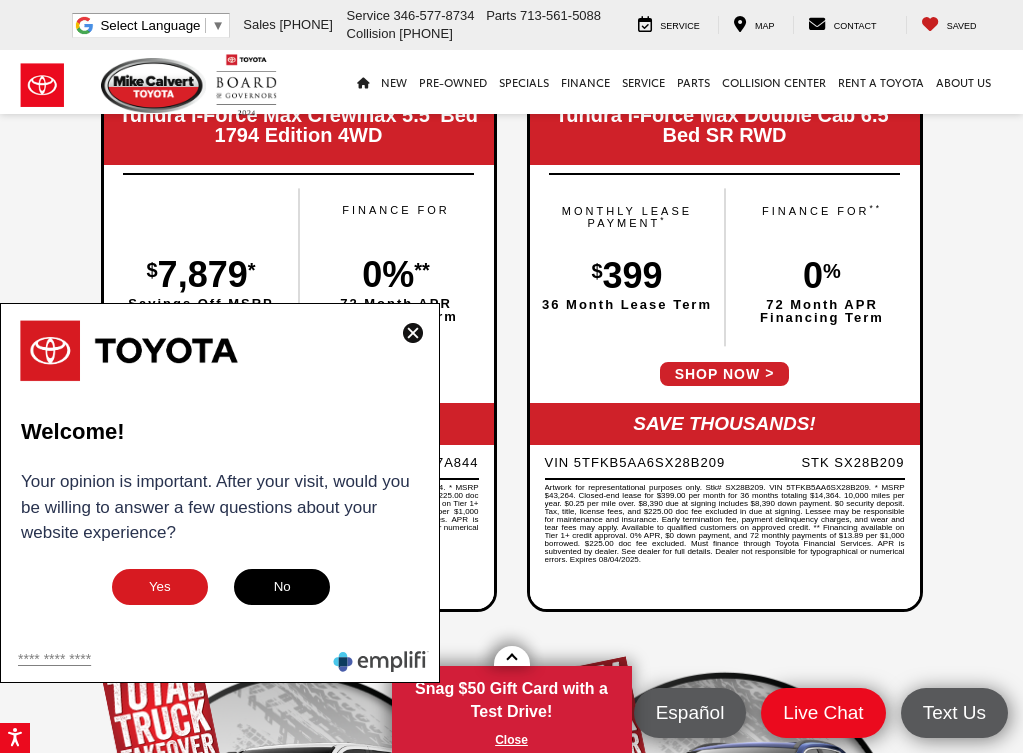 scroll, scrollTop: 462, scrollLeft: 0, axis: vertical 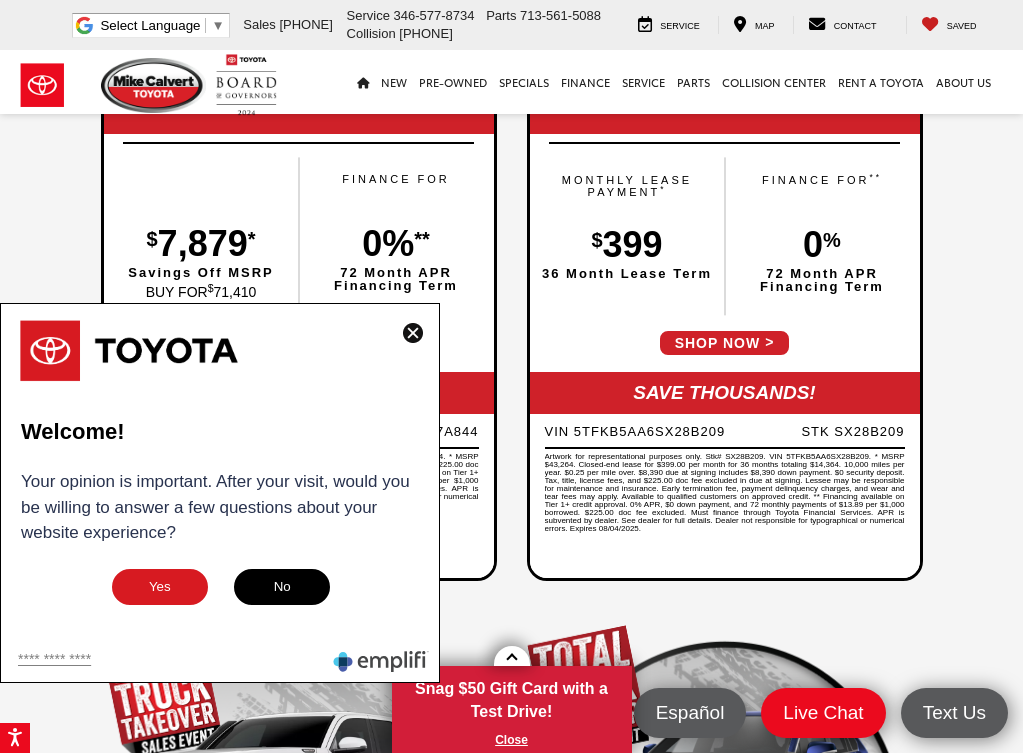 click at bounding box center (413, 333) 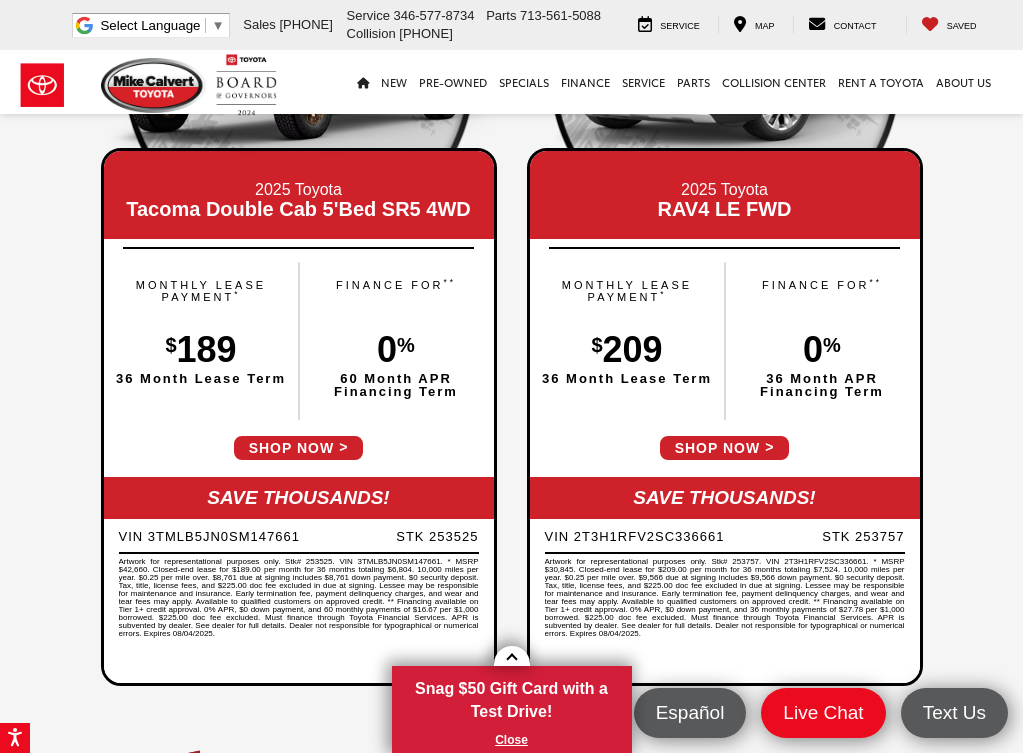 scroll, scrollTop: 1218, scrollLeft: 0, axis: vertical 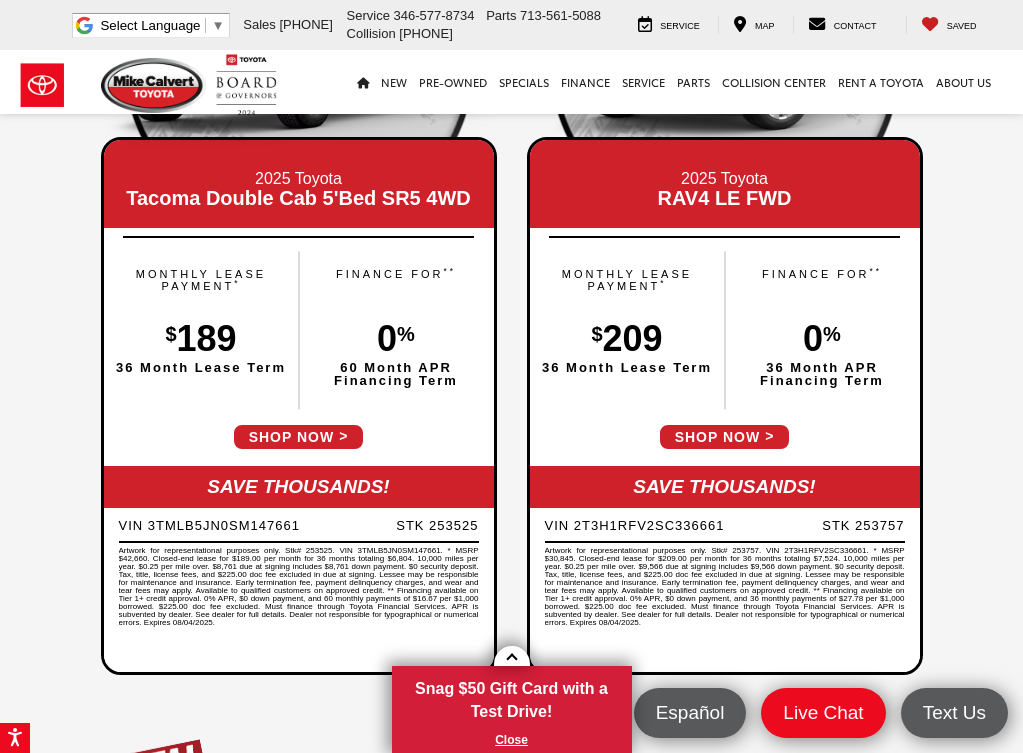 click on "SHOP NOW" at bounding box center [725, 437] 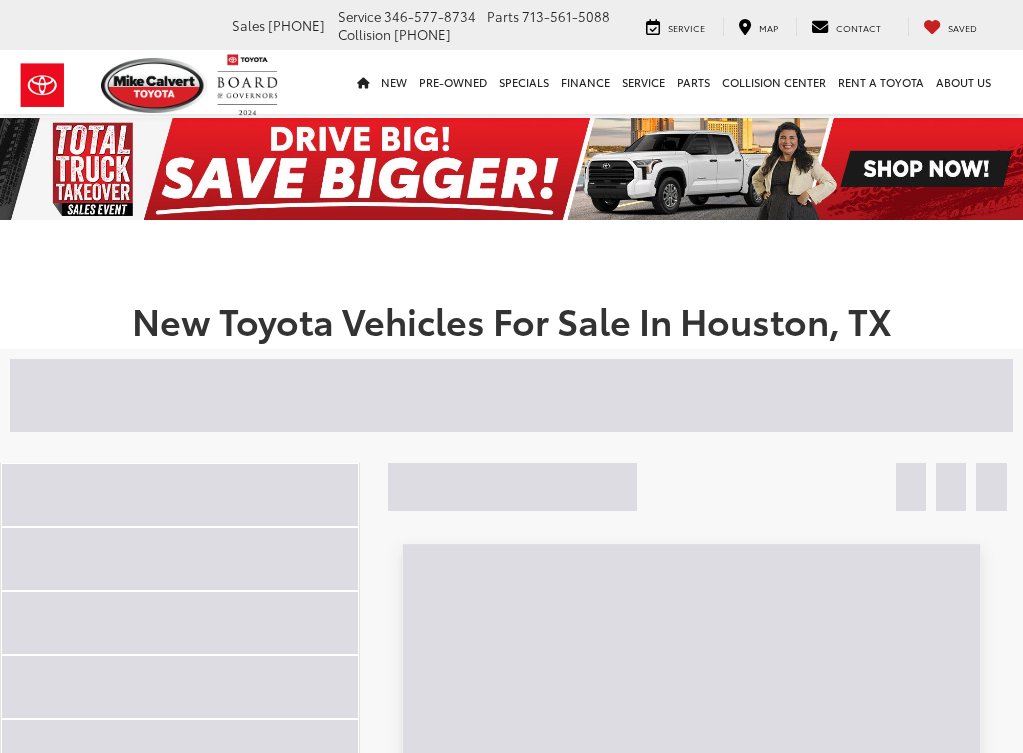 scroll, scrollTop: 0, scrollLeft: 0, axis: both 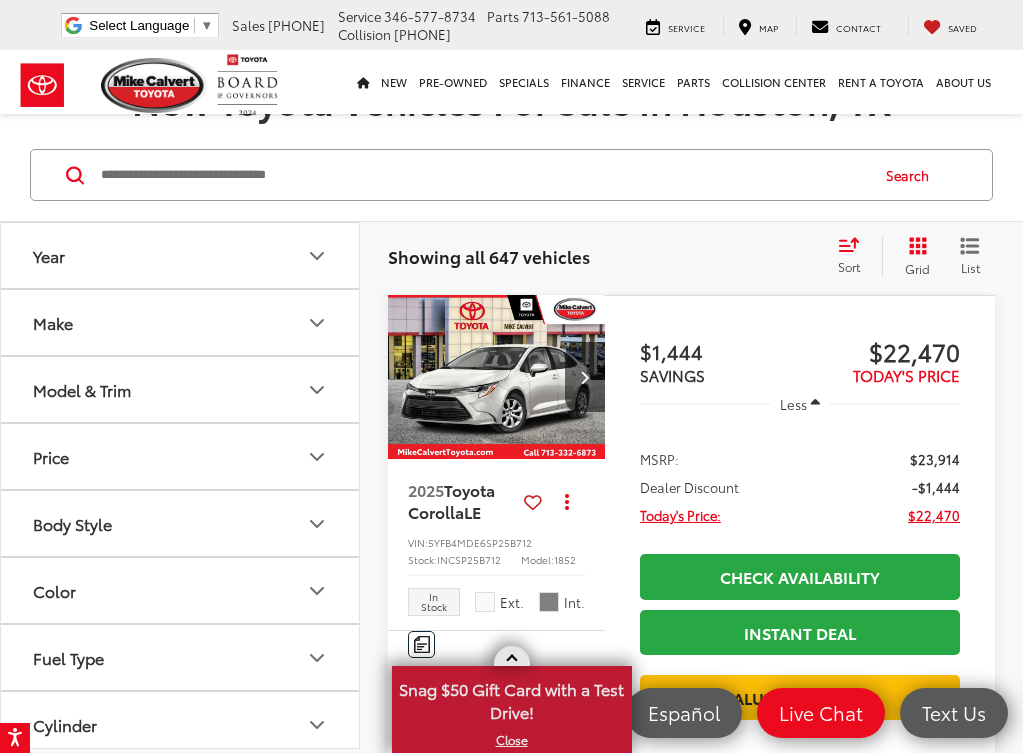 click on "X" at bounding box center [512, 740] 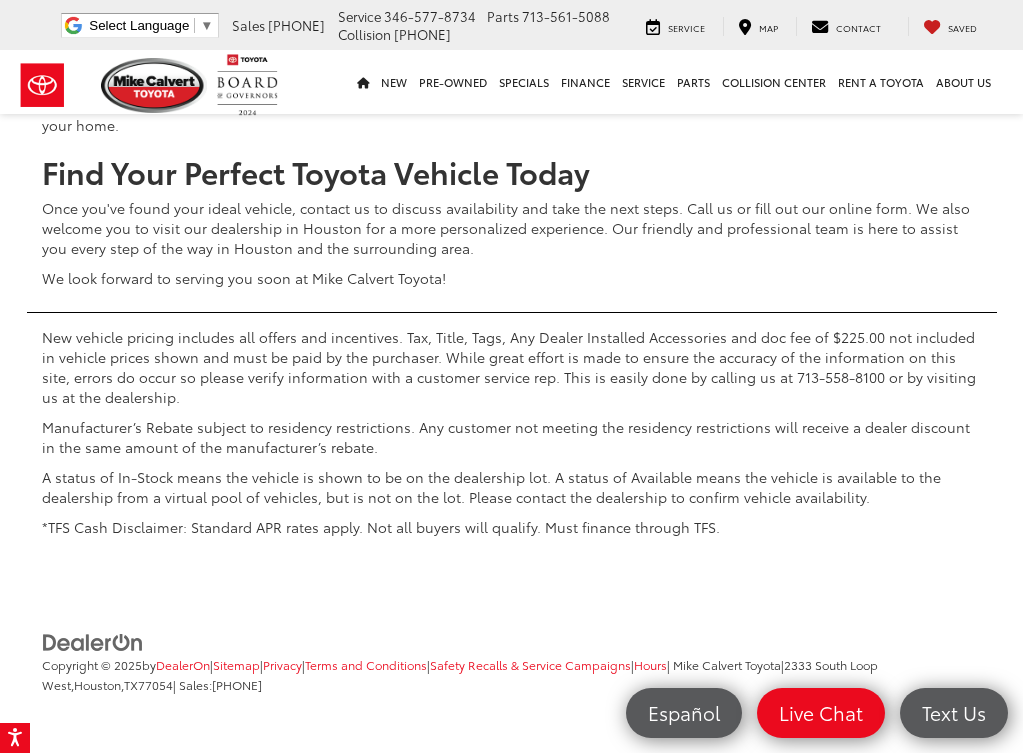 scroll, scrollTop: 9397, scrollLeft: 0, axis: vertical 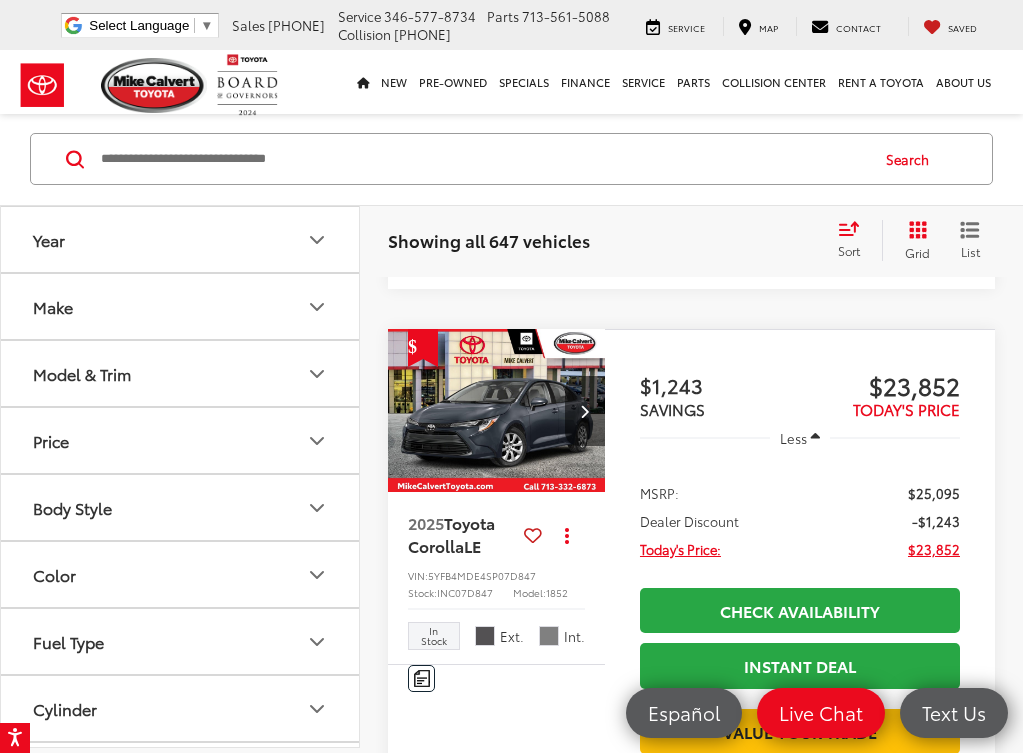click on "Make" at bounding box center (181, 306) 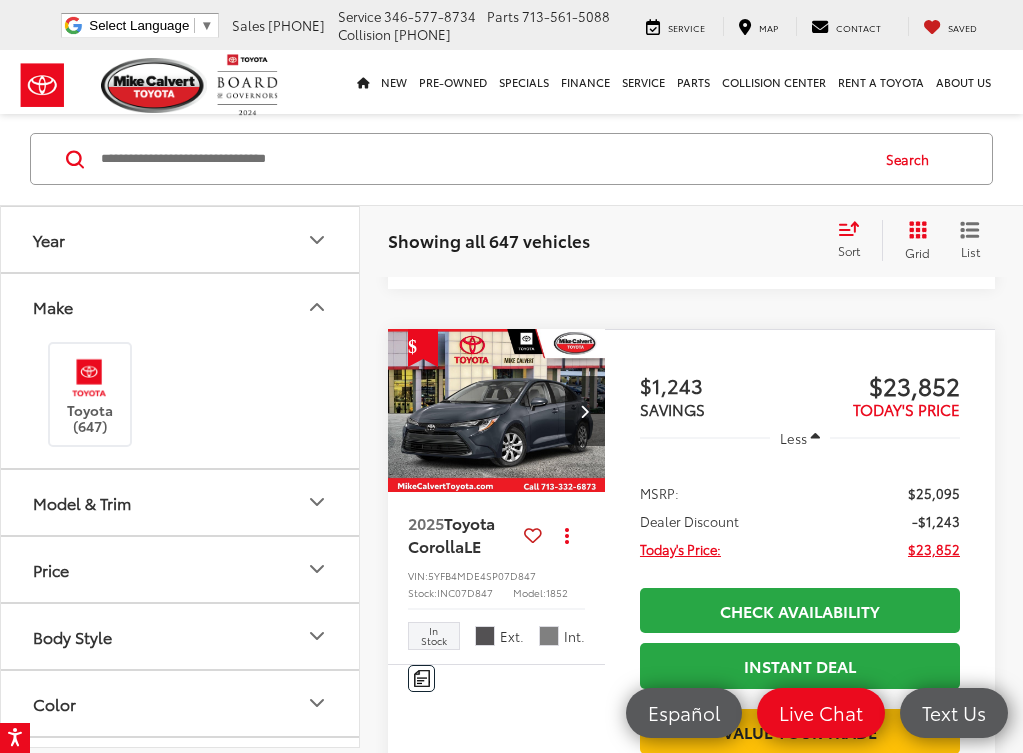 click 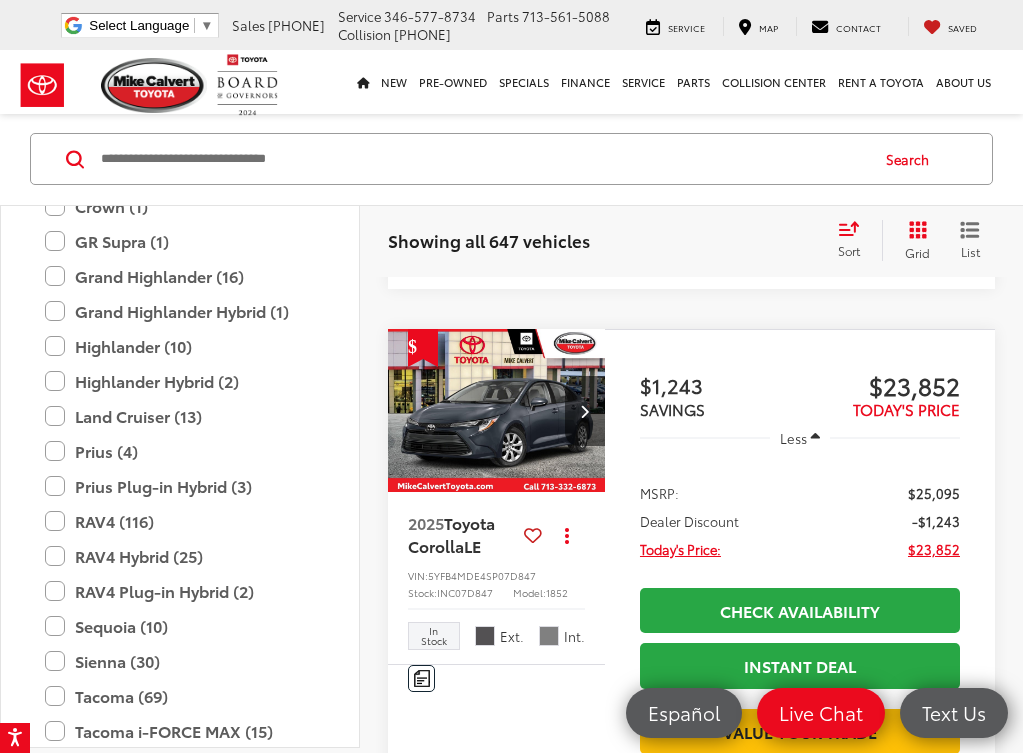 scroll, scrollTop: 689, scrollLeft: 0, axis: vertical 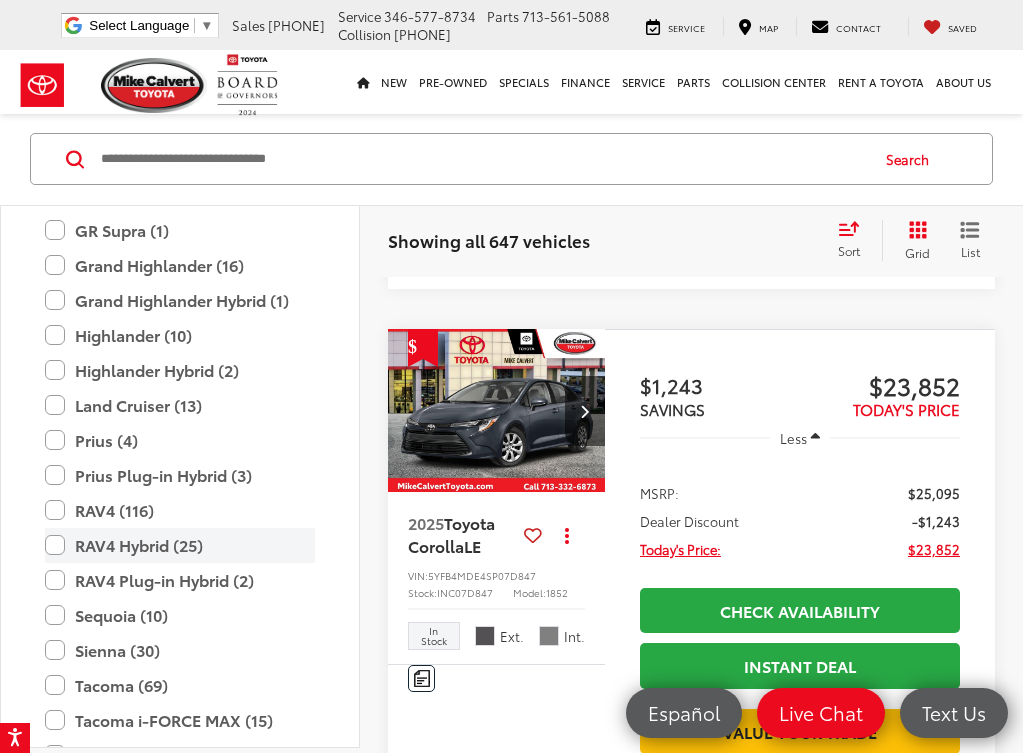 click on "RAV4 Hybrid (25)" at bounding box center (180, 544) 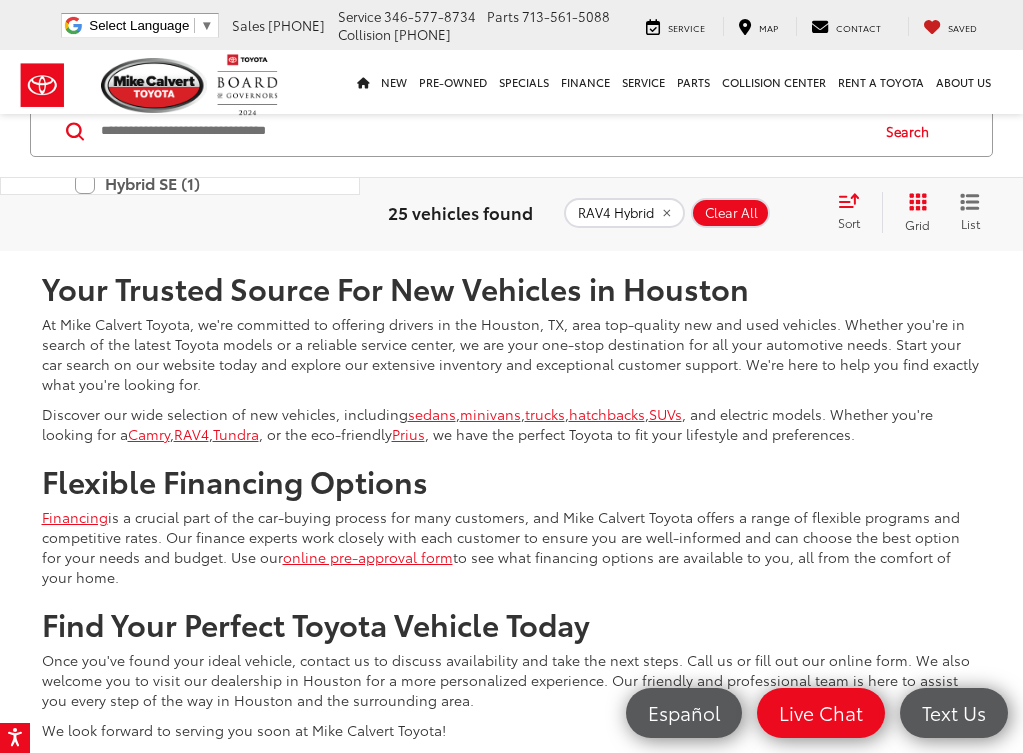 scroll, scrollTop: 9776, scrollLeft: 0, axis: vertical 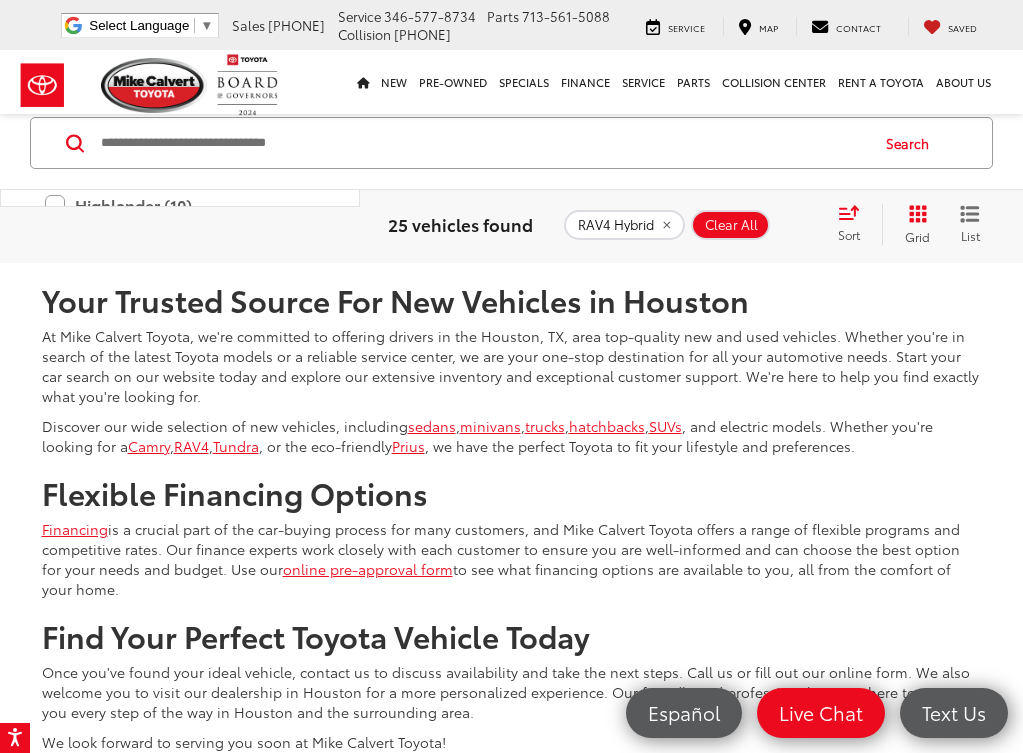 click 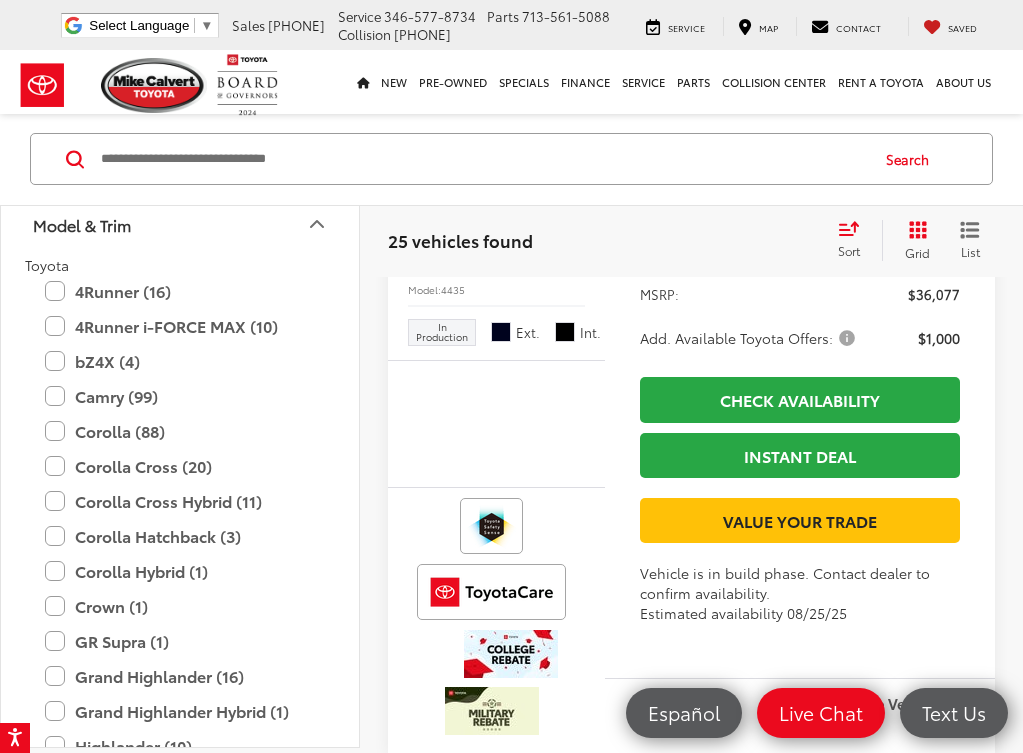 scroll, scrollTop: 235, scrollLeft: 0, axis: vertical 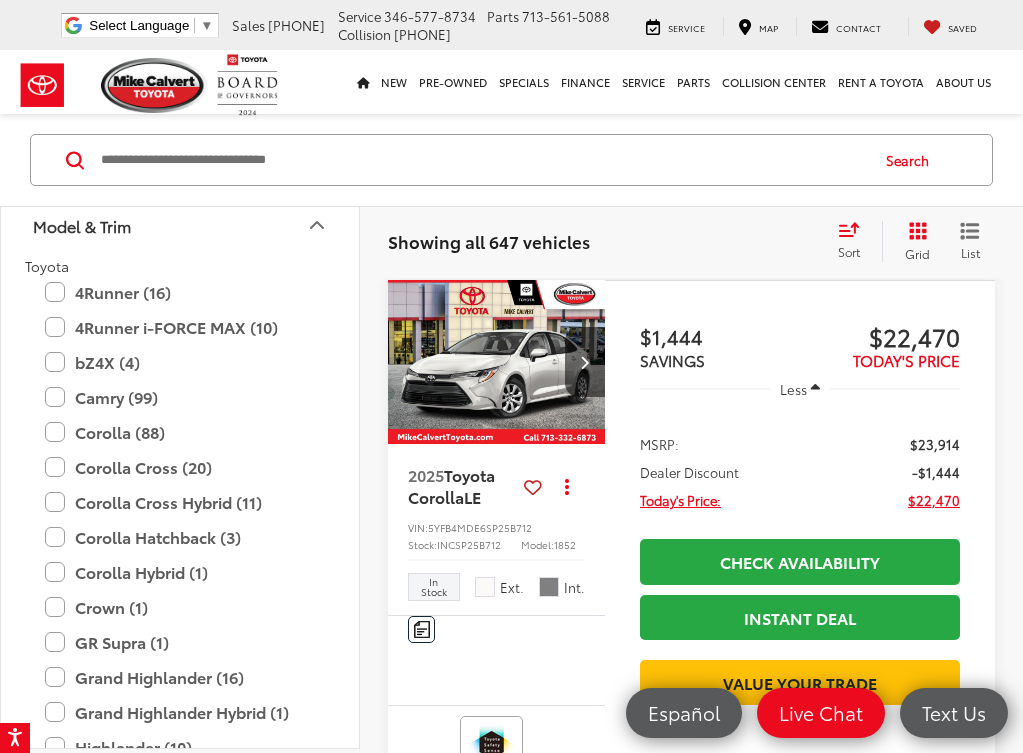 click on "Sort" at bounding box center (855, 241) 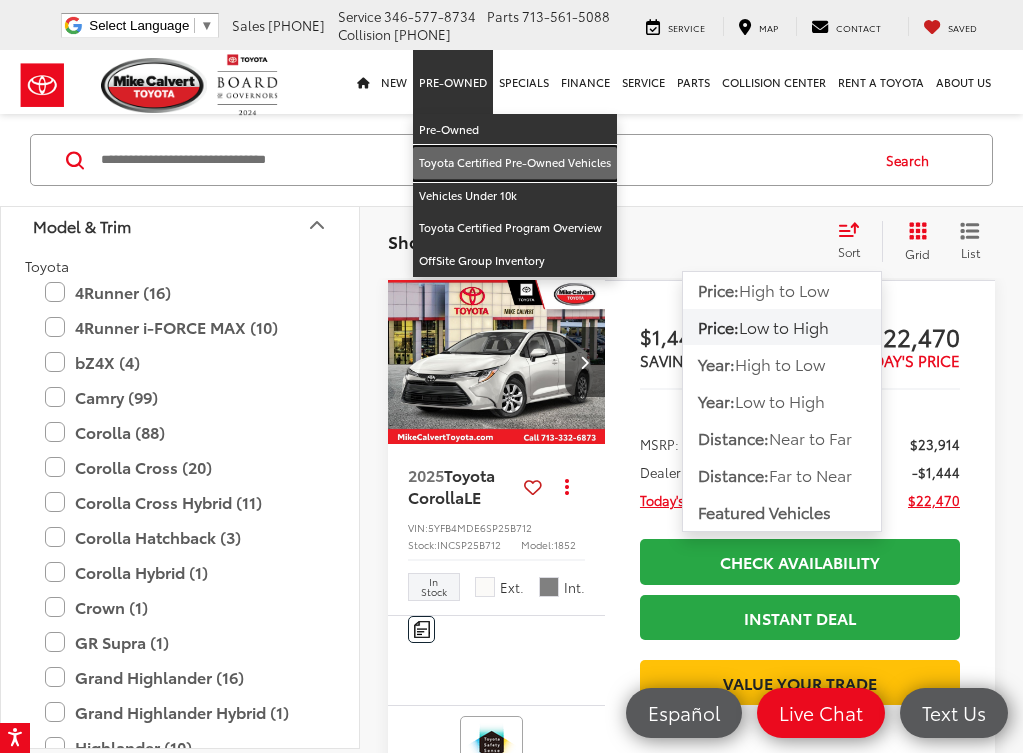 click on "Toyota Certified Pre-Owned Vehicles" at bounding box center (515, 163) 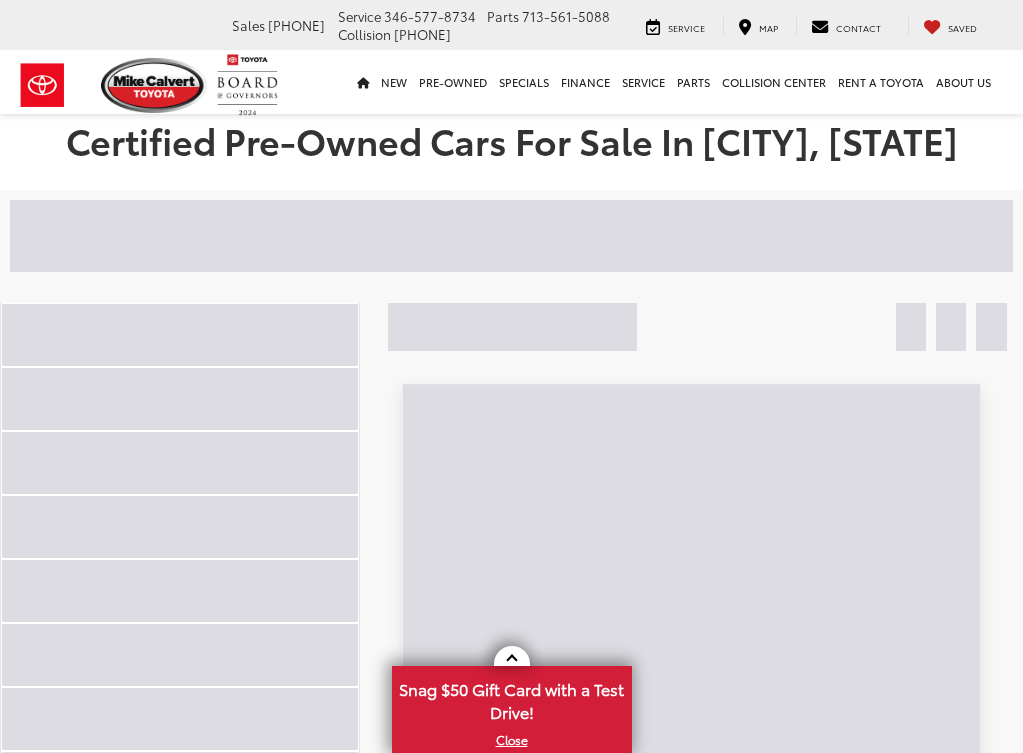 scroll, scrollTop: 0, scrollLeft: 0, axis: both 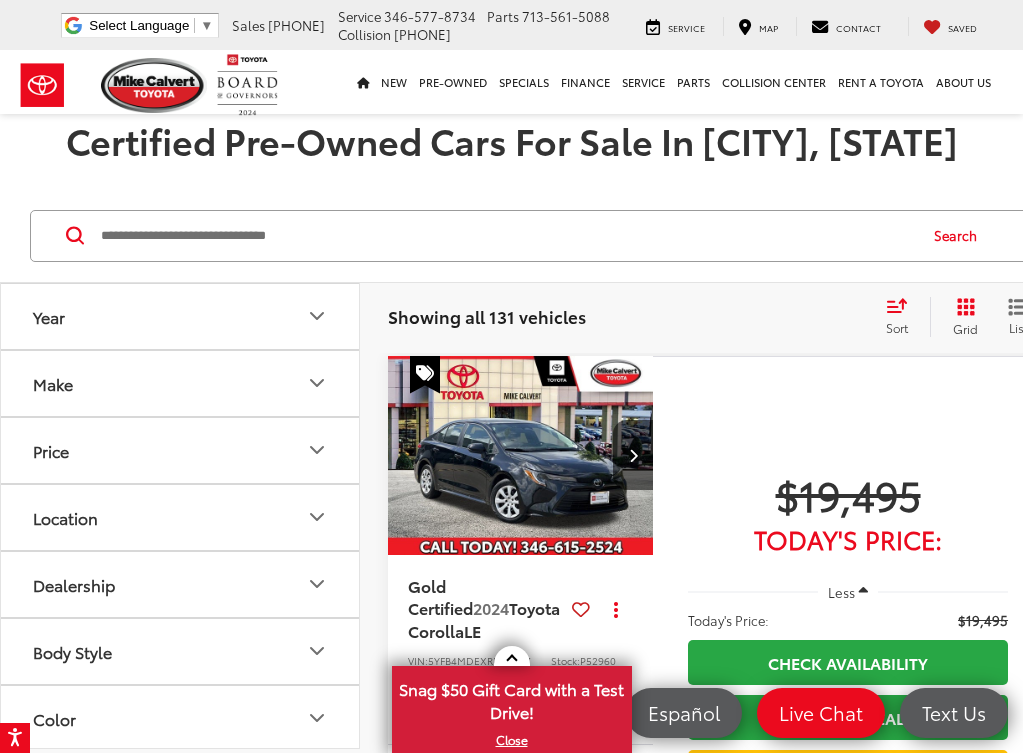 click on "Make" at bounding box center [181, 383] 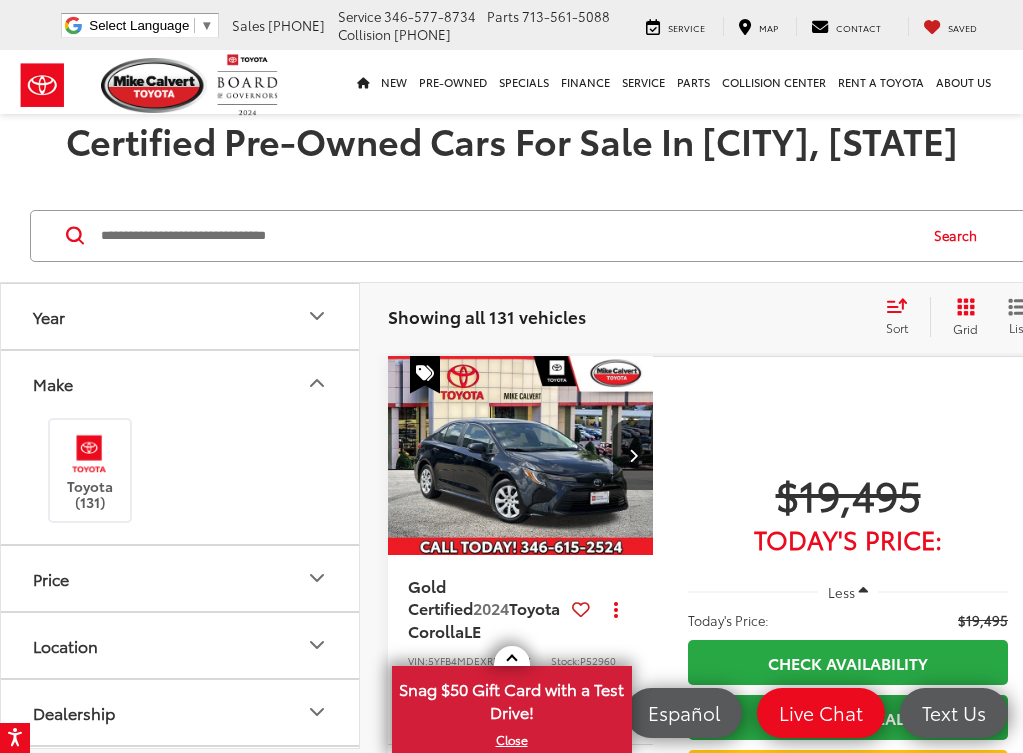 click on "Toyota   (131)" at bounding box center [180, 471] 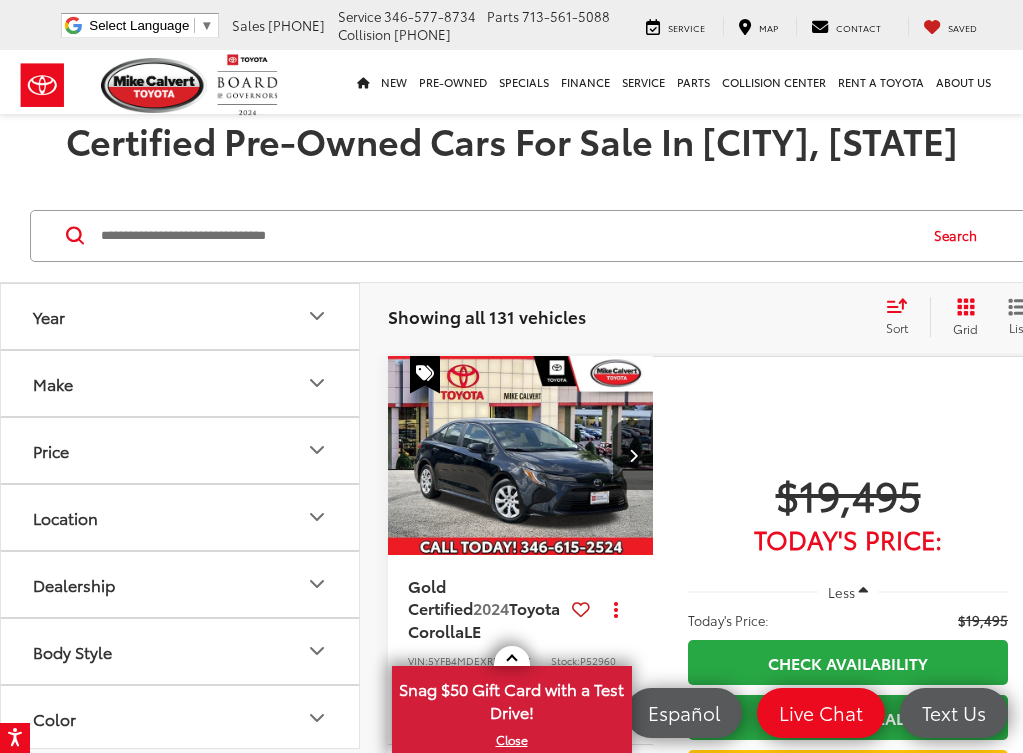 scroll, scrollTop: 0, scrollLeft: 0, axis: both 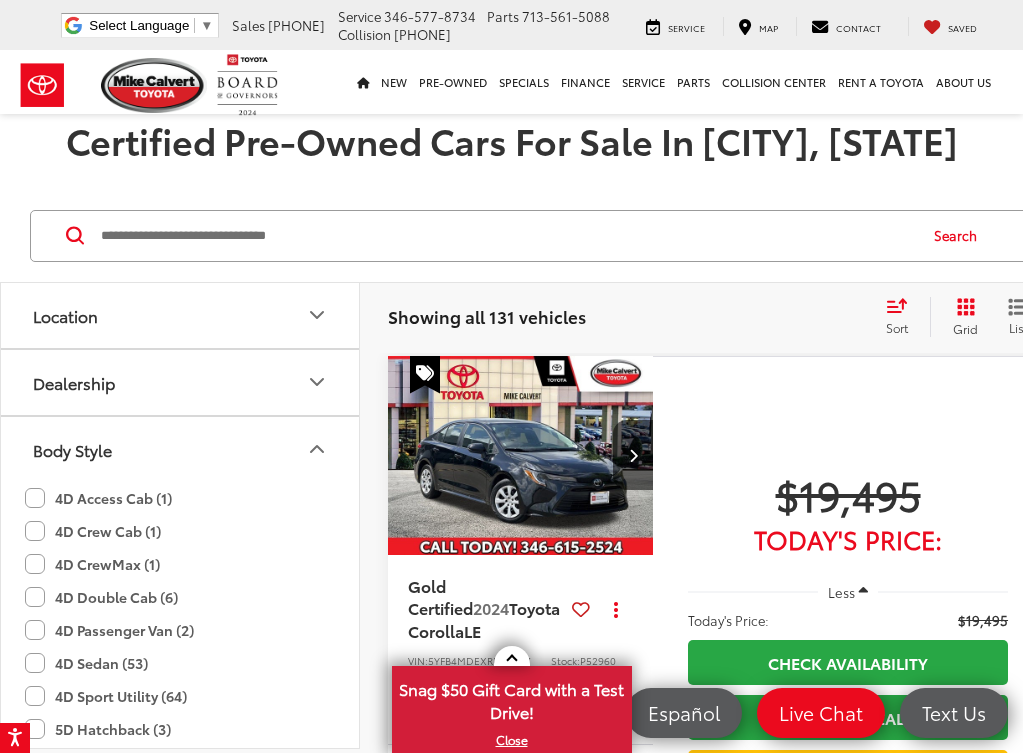 click on "$19,495
Today's Price:
Less
Today's Price:
$19,495
Check Availability
Instant Deal
Instant Deal
Value Your Trade" at bounding box center [848, 603] 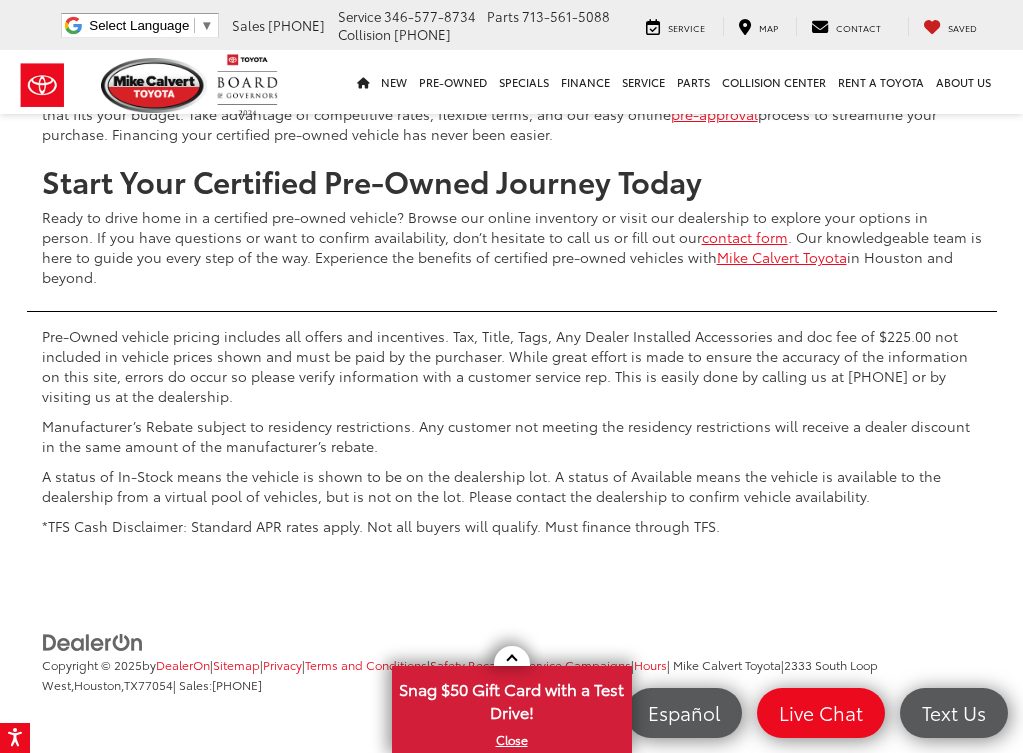 scroll, scrollTop: 8343, scrollLeft: 0, axis: vertical 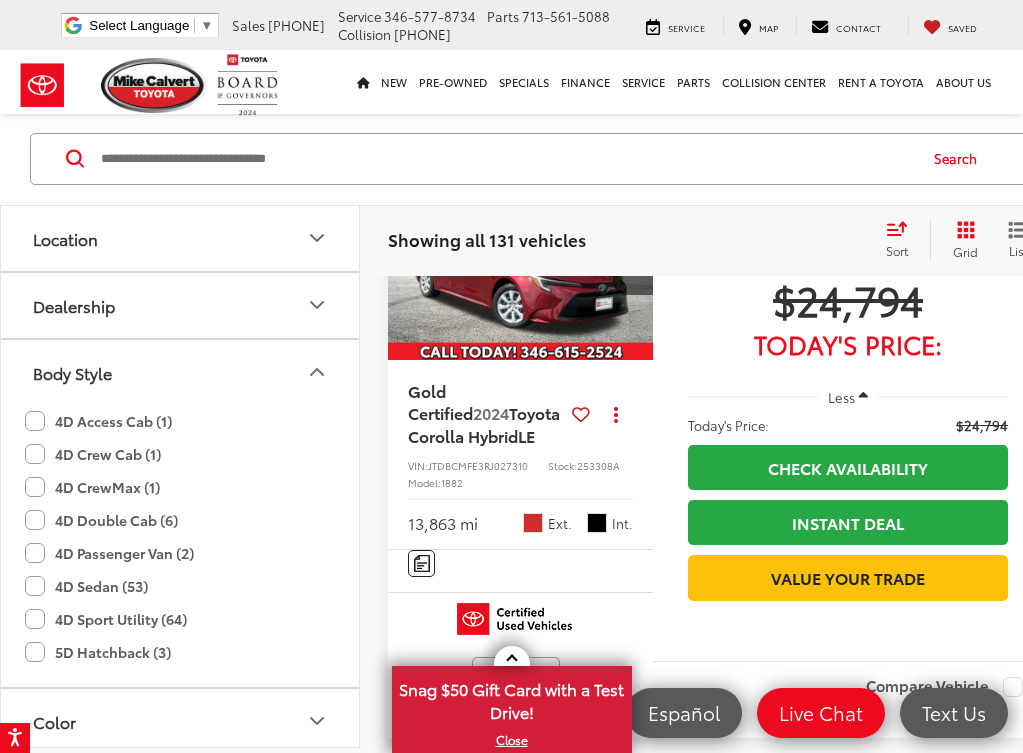 click at bounding box center [521, 261] 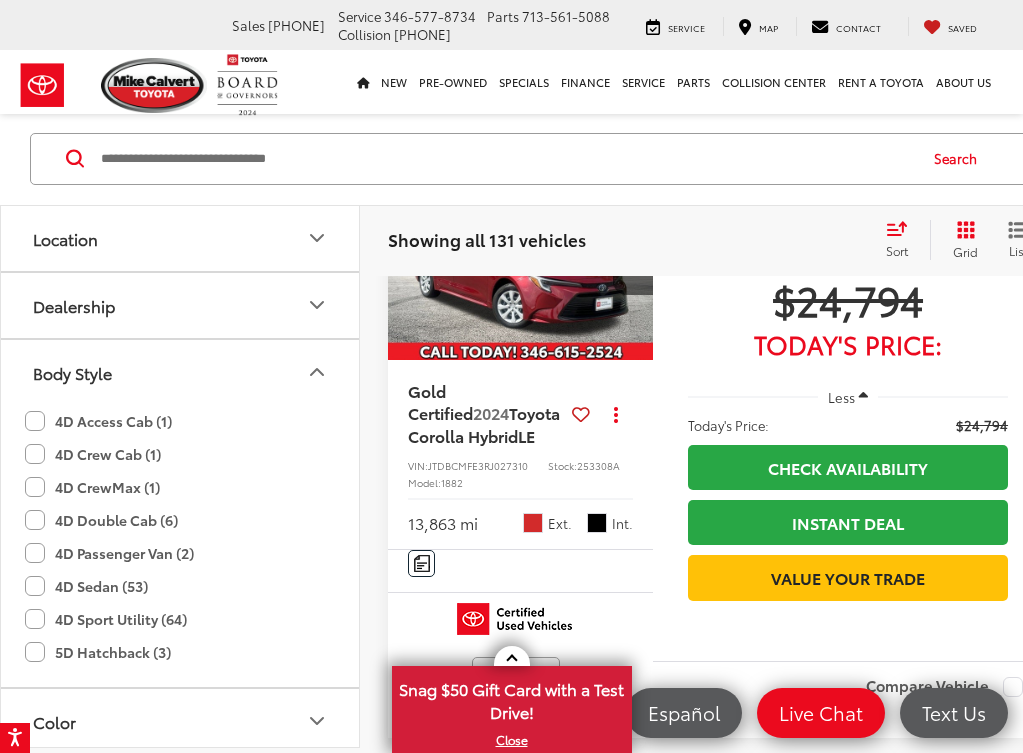 click on "$24,794
Today's Price:
Less
Today's Price:
$24,794
Check Availability
Instant Deal
Instant Deal
Value Your Trade" at bounding box center (848, 411) 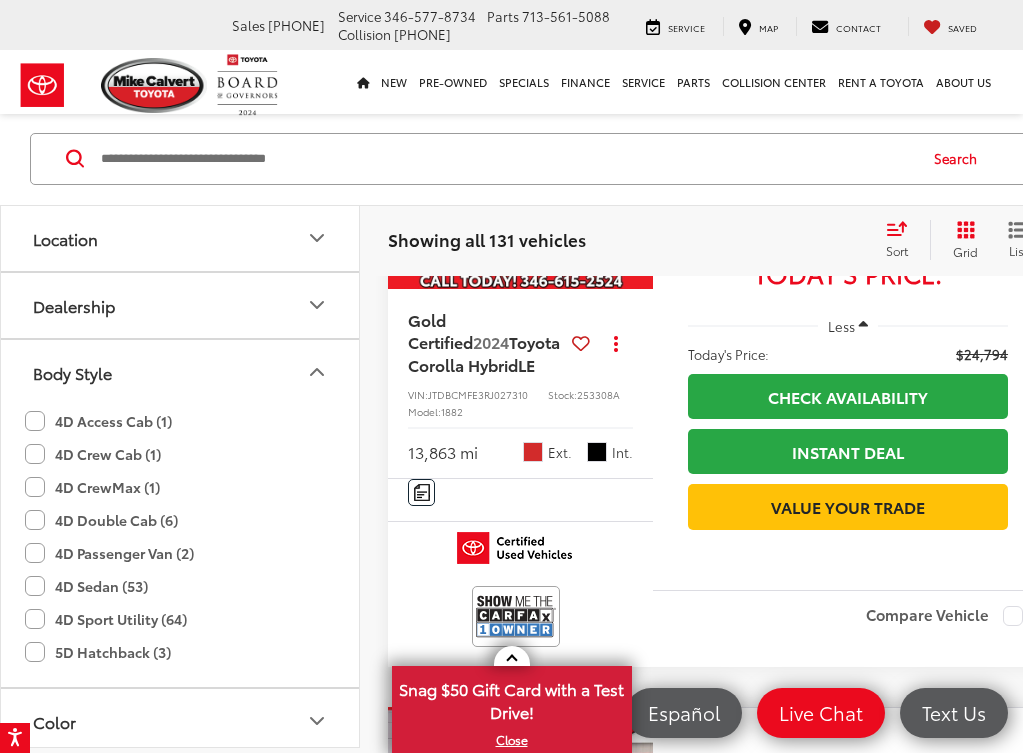 scroll, scrollTop: 272, scrollLeft: 0, axis: vertical 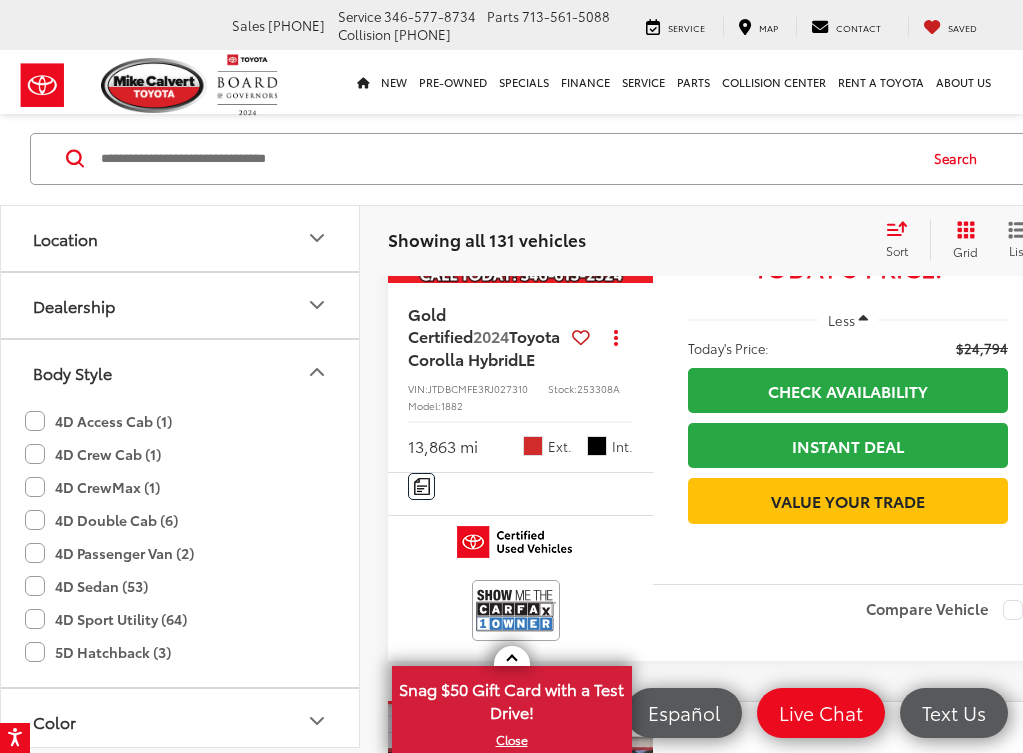 click at bounding box center [688, 549] 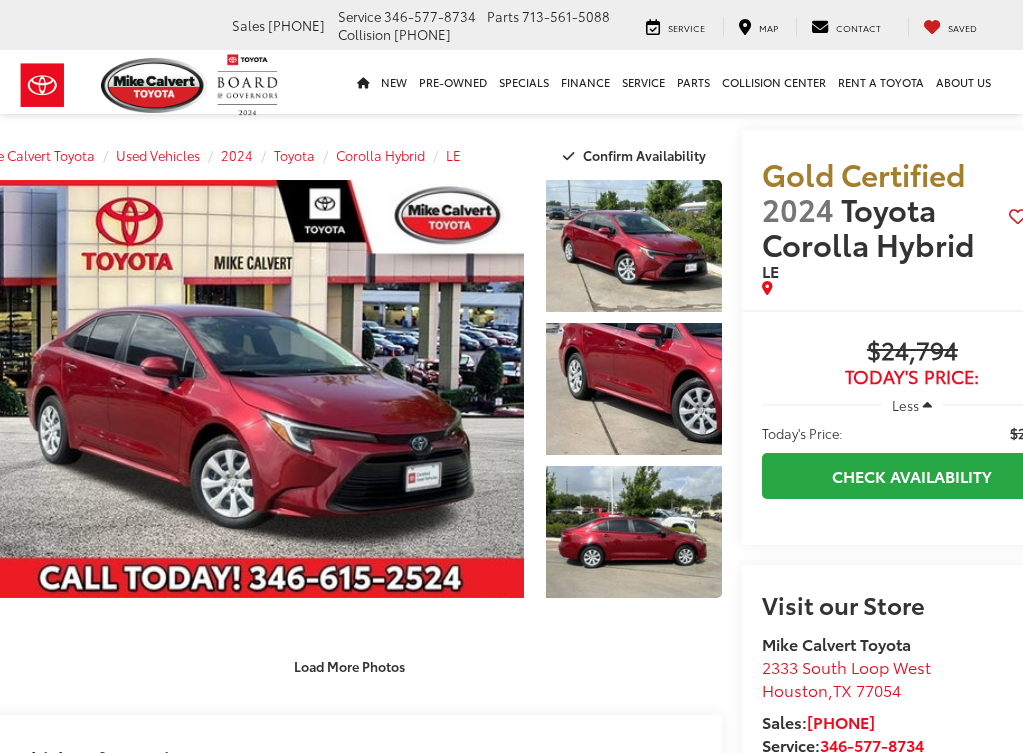 scroll, scrollTop: 0, scrollLeft: 0, axis: both 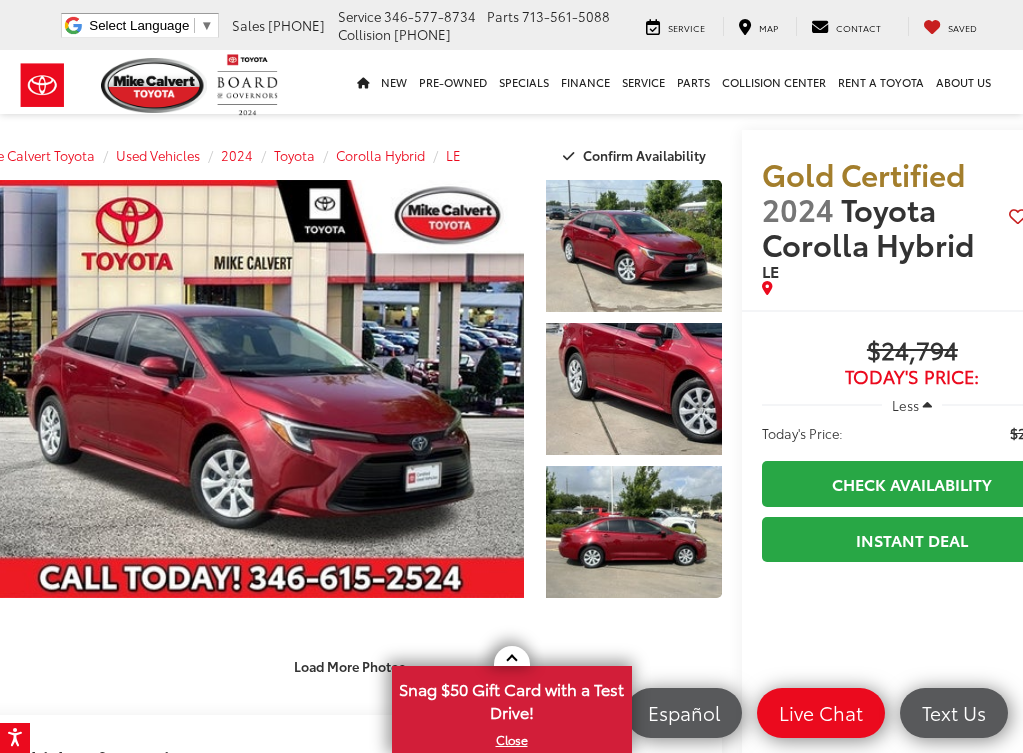 click at bounding box center (885, 288) 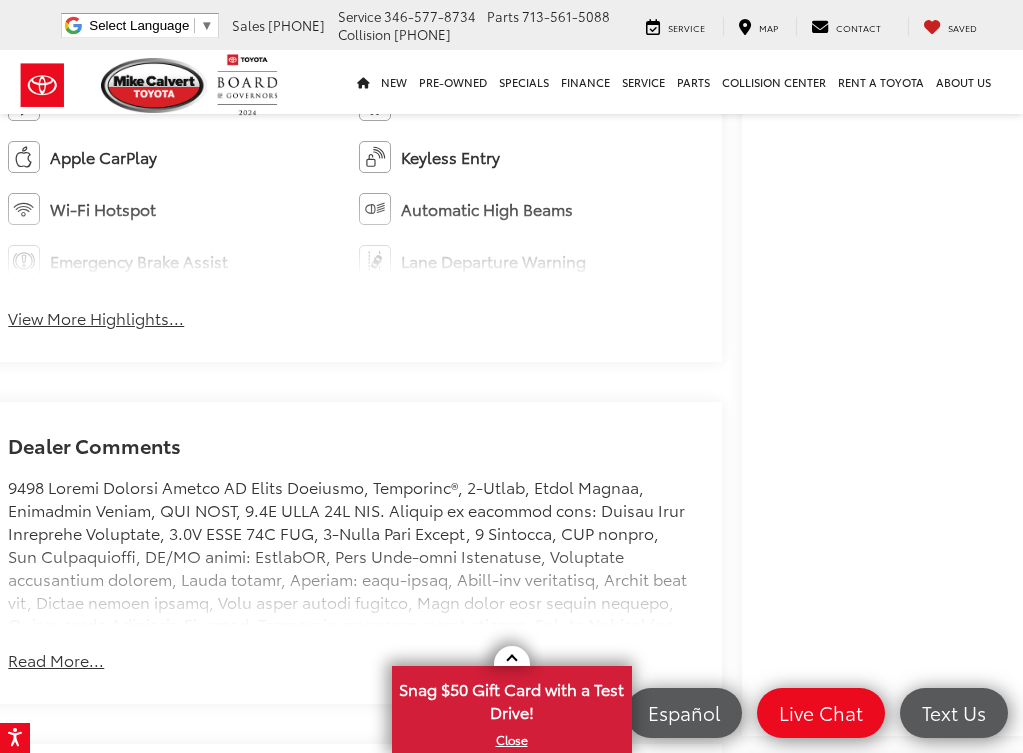 scroll, scrollTop: 1376, scrollLeft: 0, axis: vertical 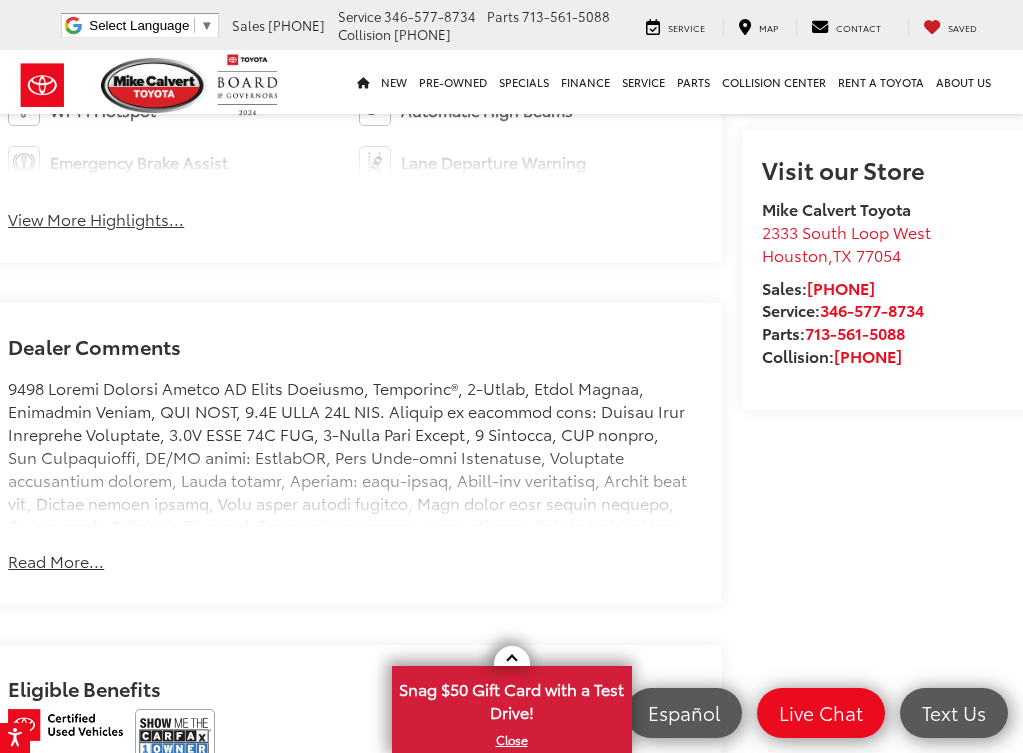 click on "Mike Calvert Toyota
Used Vehicles
2024
Toyota
Corolla Hybrid
LE
Confirm Availability
Photos
1
/
40
Load More Photos" at bounding box center (511, 396) 